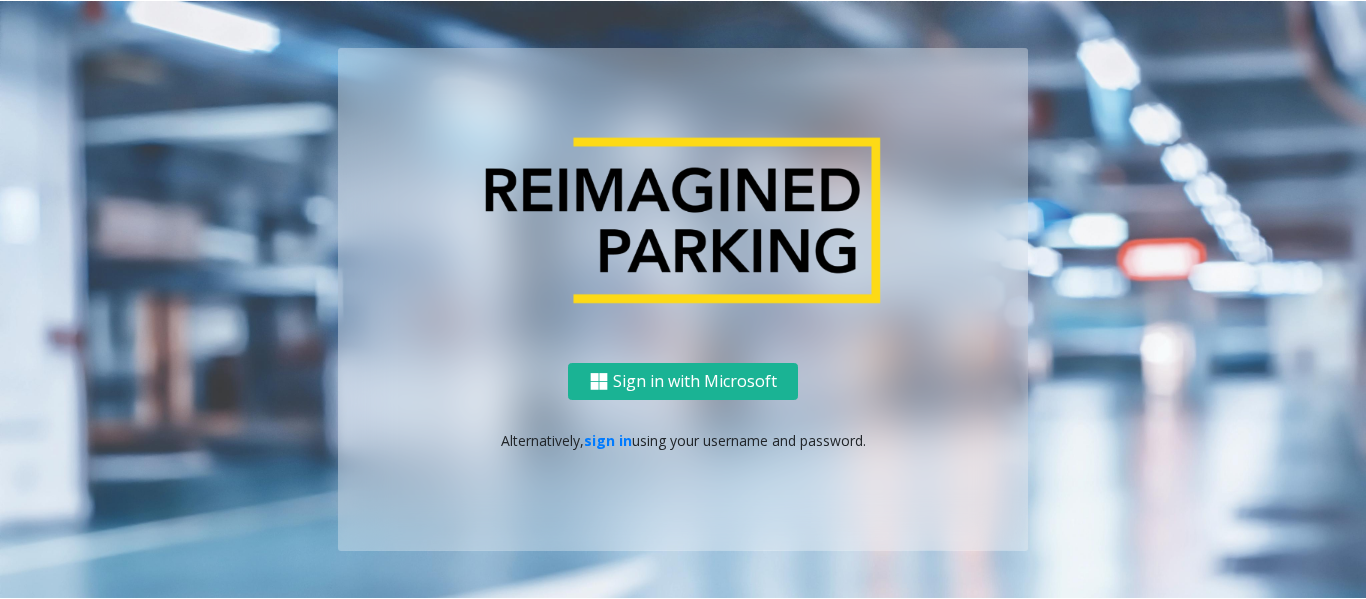 scroll, scrollTop: 0, scrollLeft: 0, axis: both 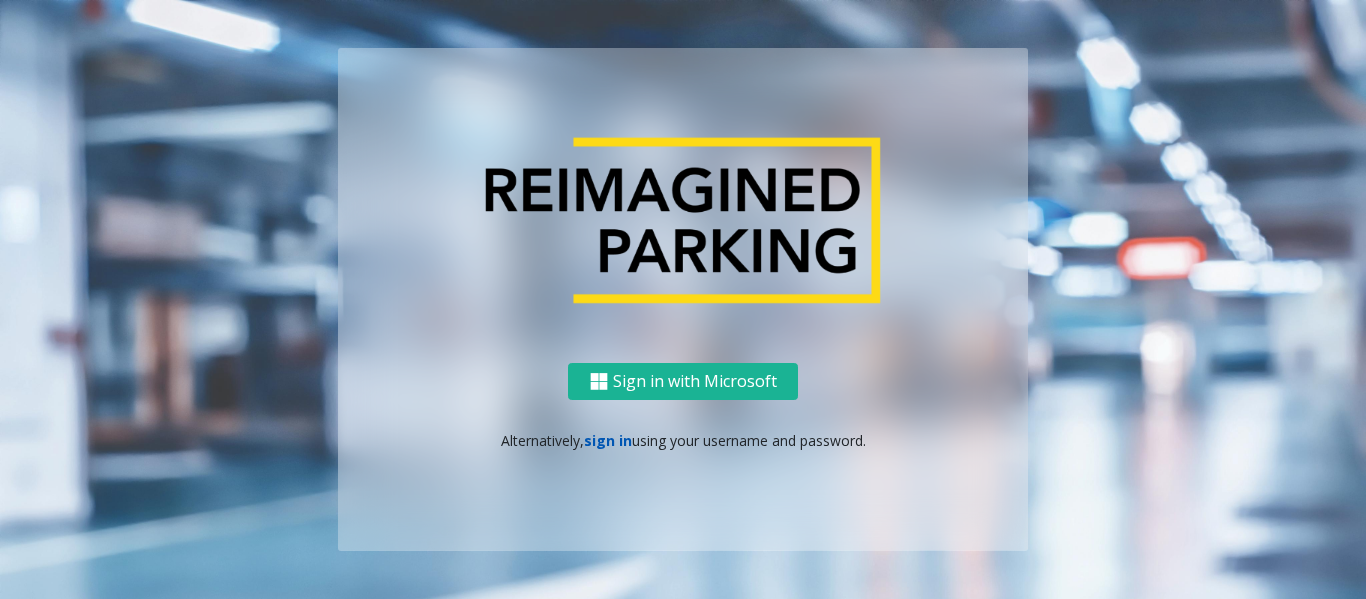 click on "sign in" 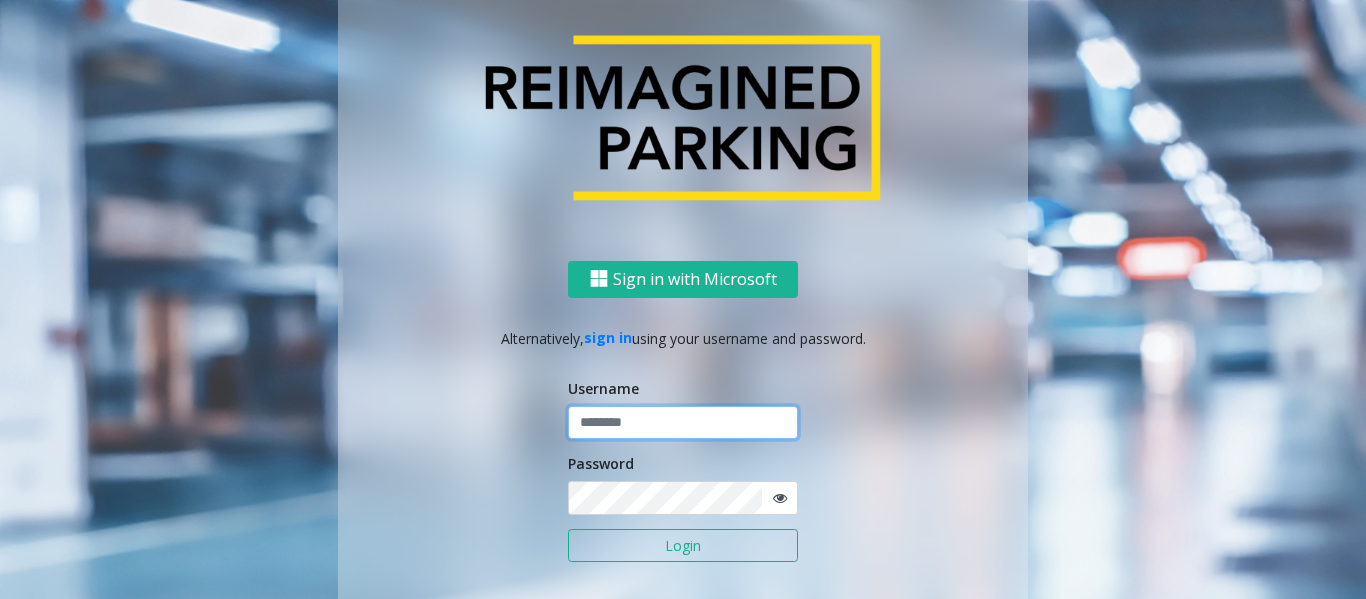 type on "******" 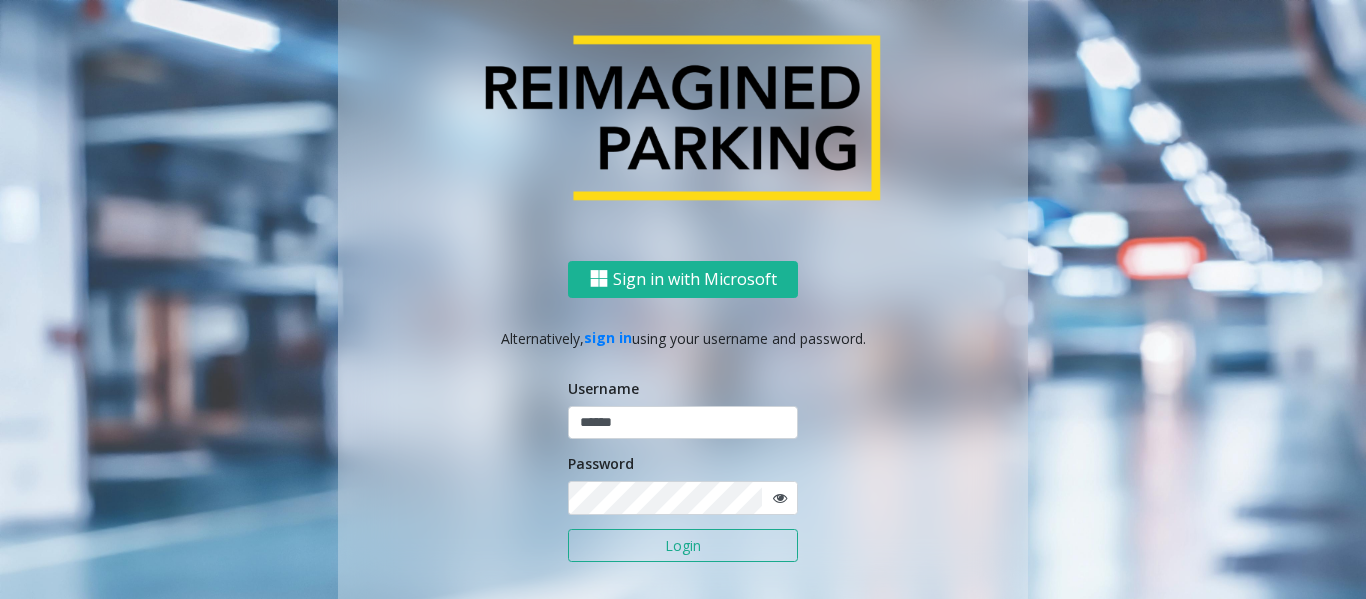 click on "Login" 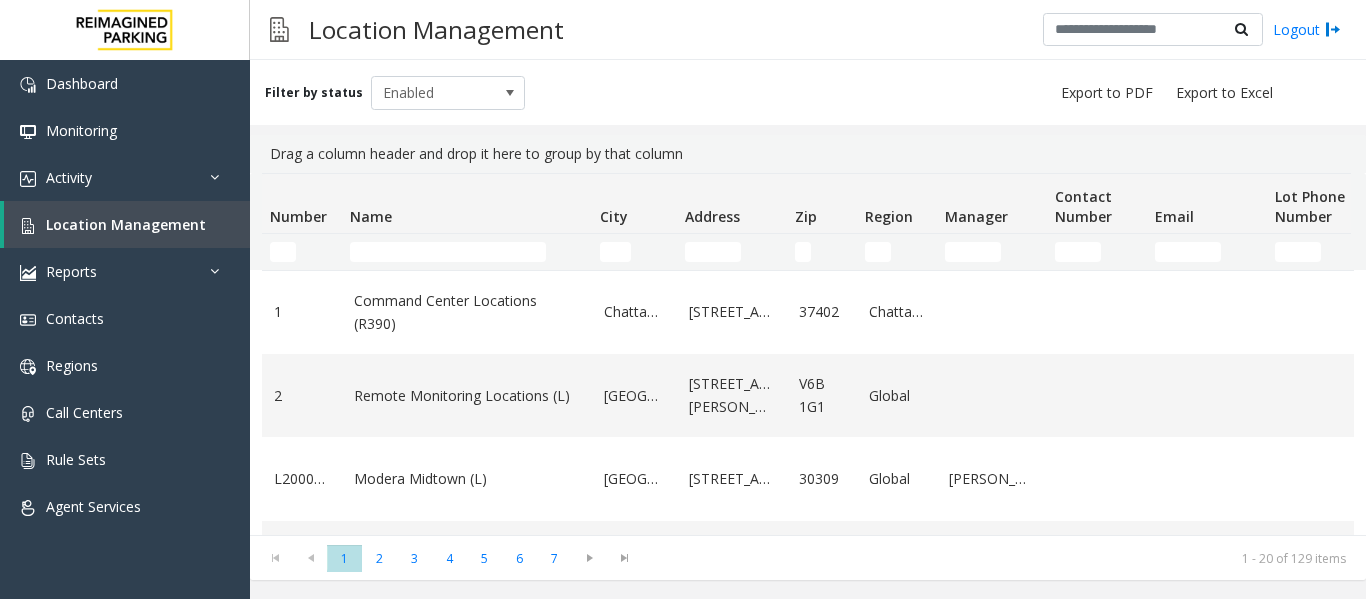 scroll, scrollTop: 0, scrollLeft: 0, axis: both 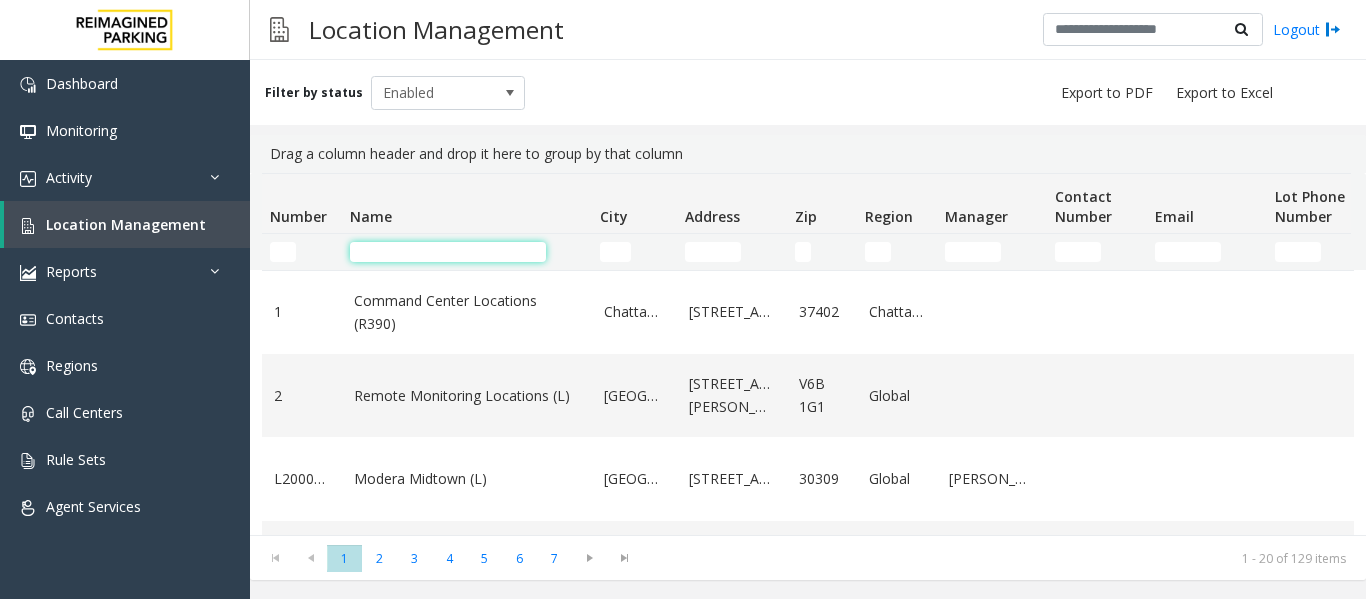 click 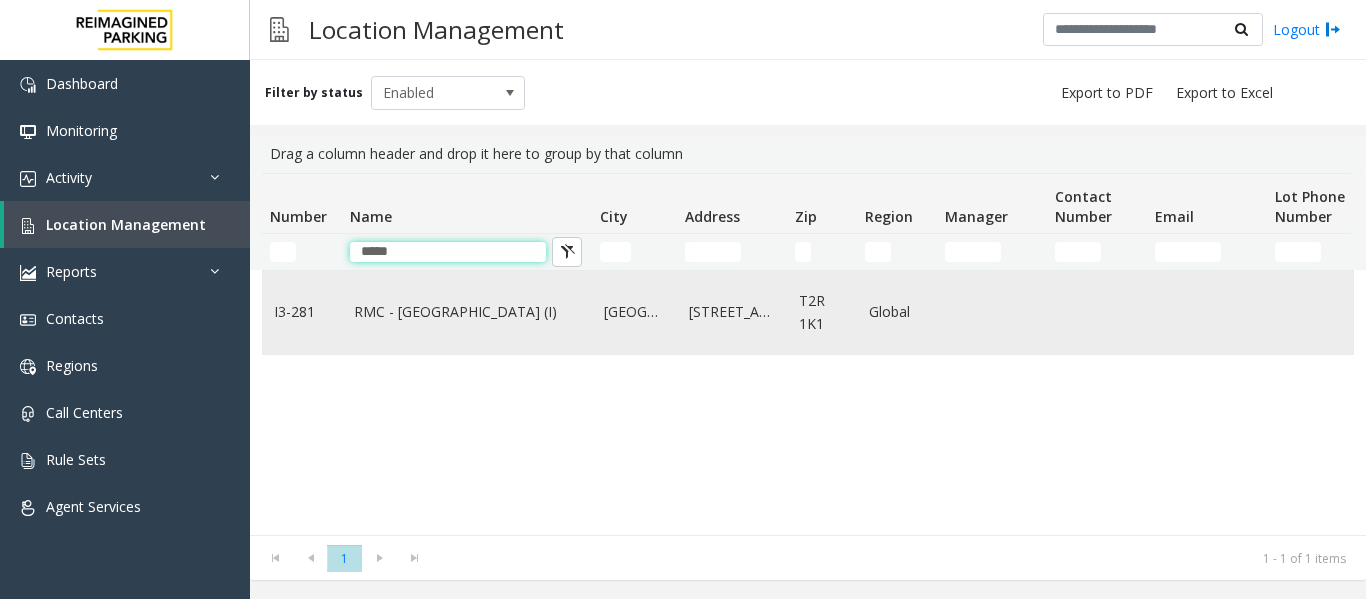 type on "*****" 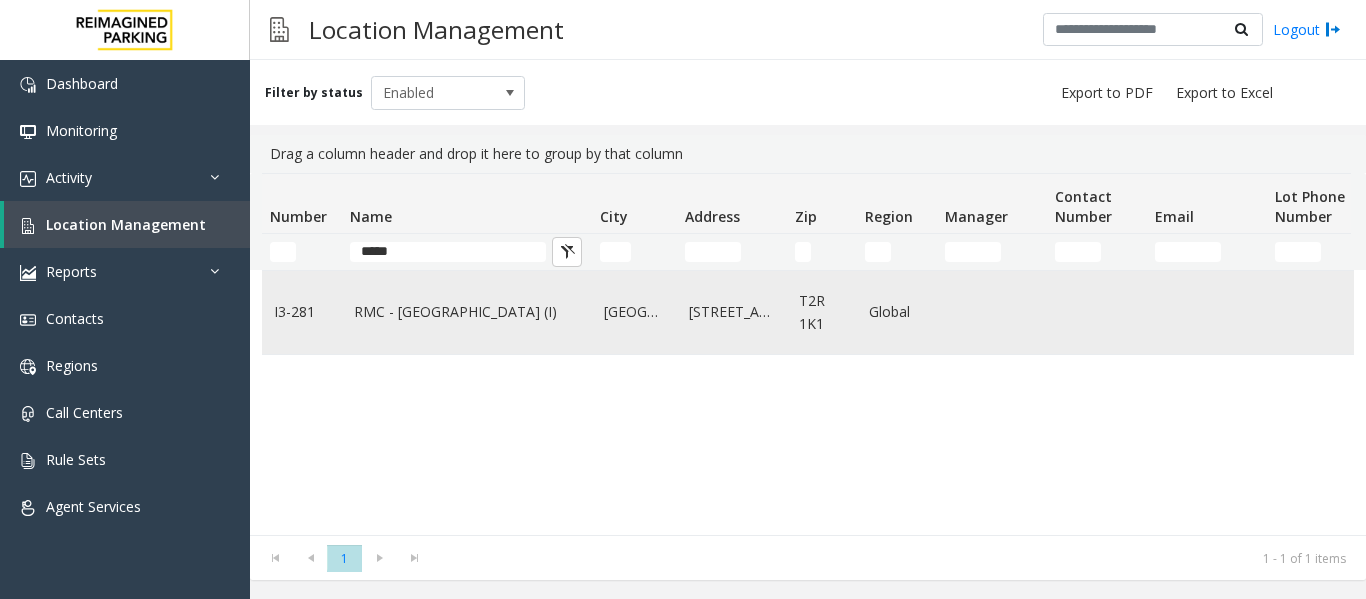 click on "RMC - [GEOGRAPHIC_DATA] (I)" 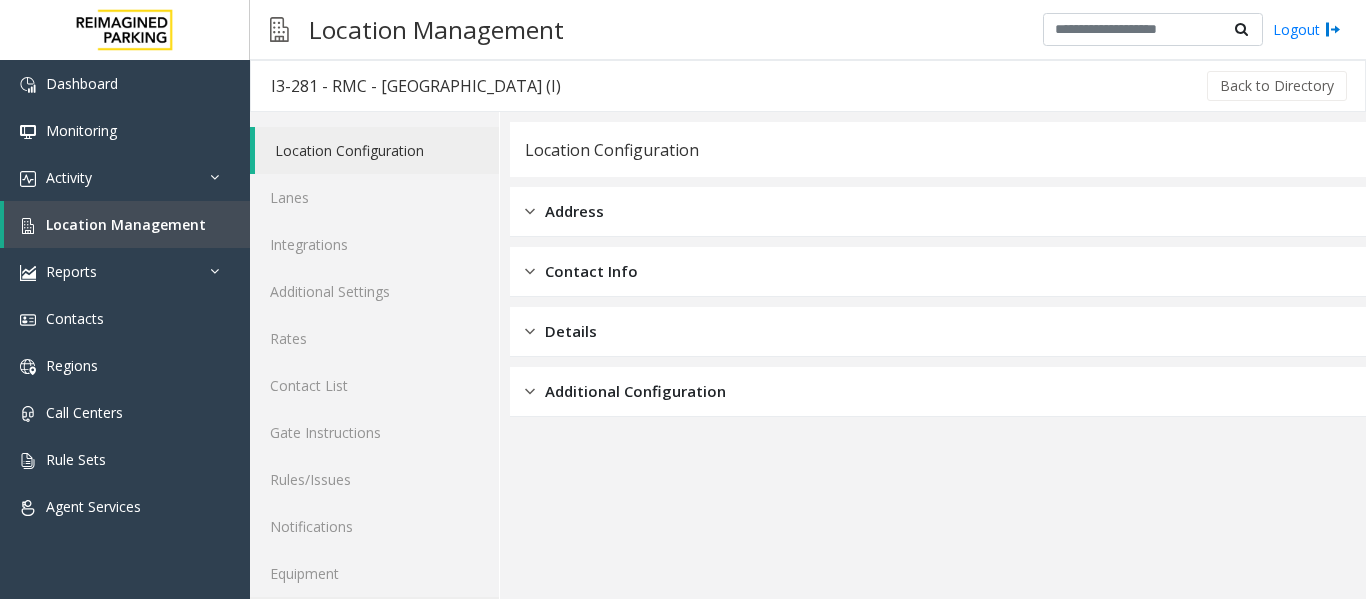 scroll, scrollTop: 60, scrollLeft: 0, axis: vertical 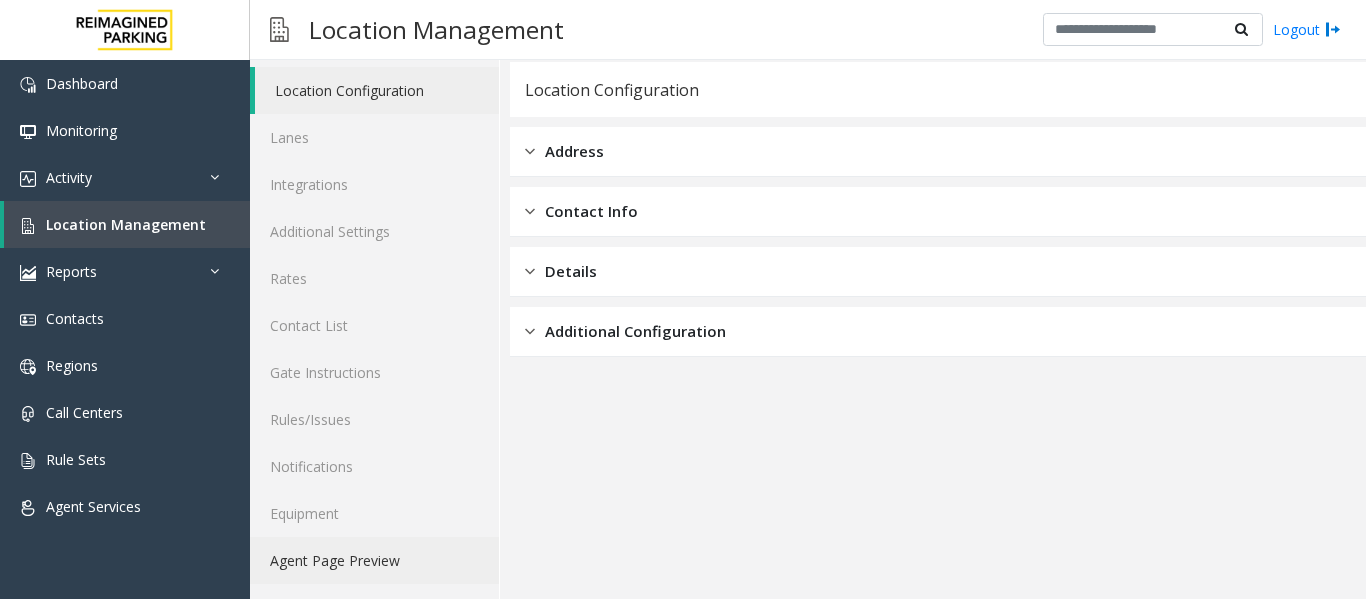 click on "Agent Page Preview" 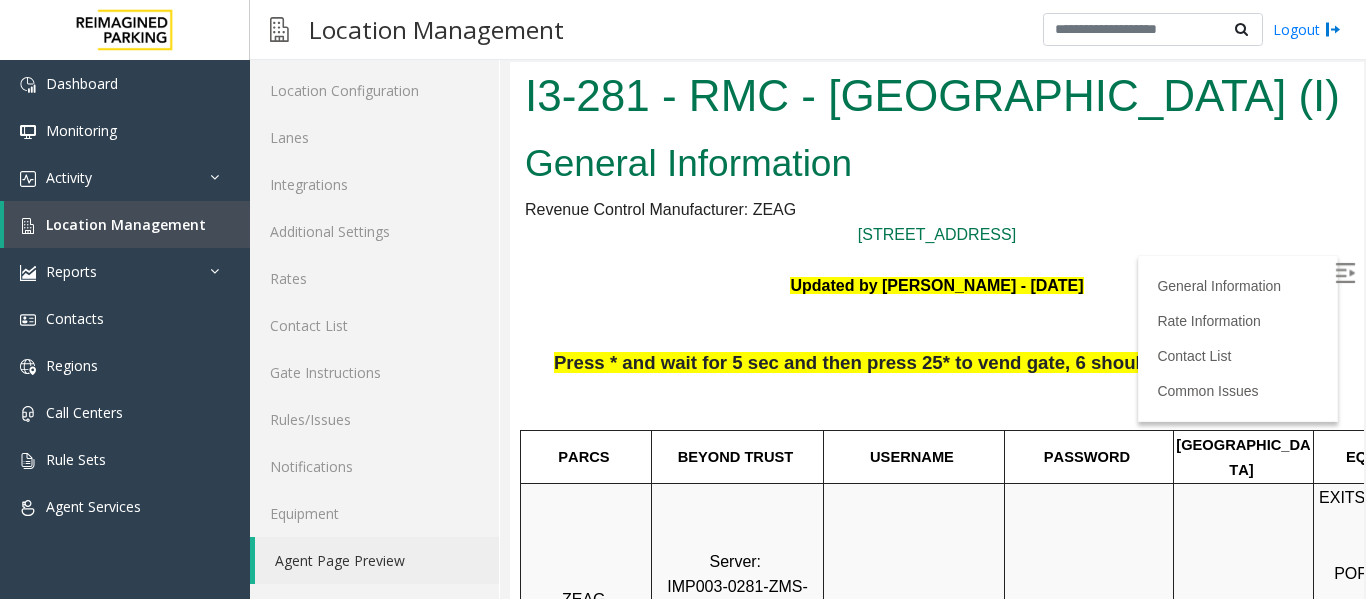scroll, scrollTop: 0, scrollLeft: 0, axis: both 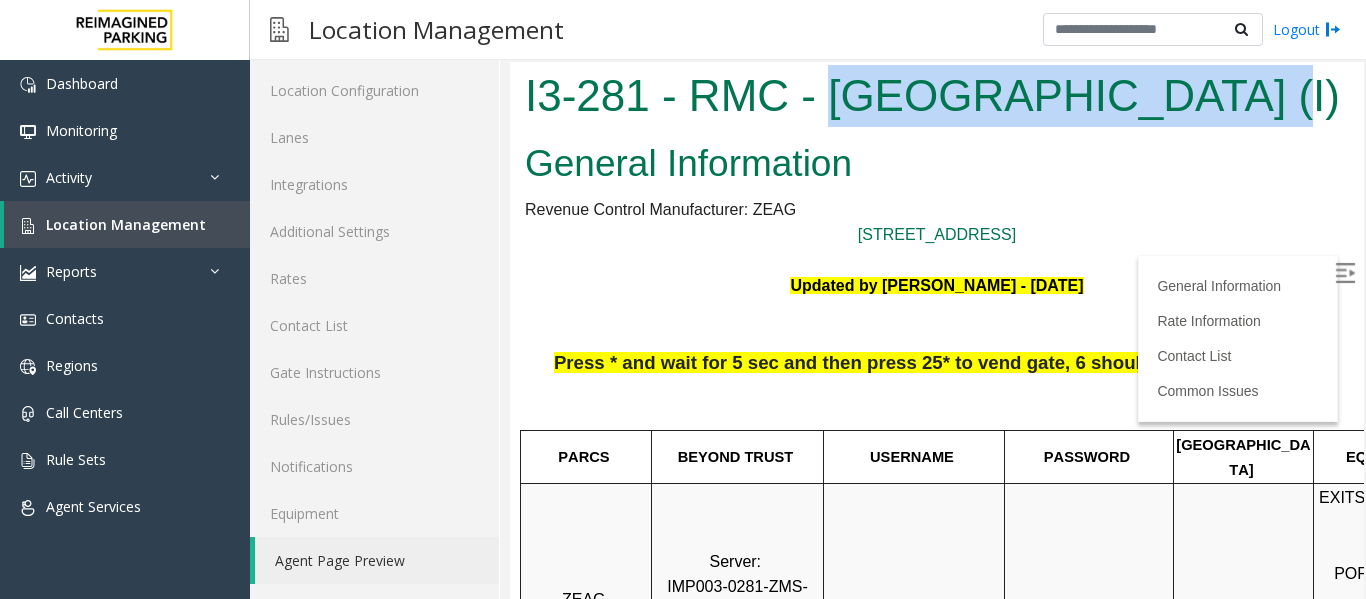 drag, startPoint x: 832, startPoint y: 102, endPoint x: 1219, endPoint y: 105, distance: 387.01163 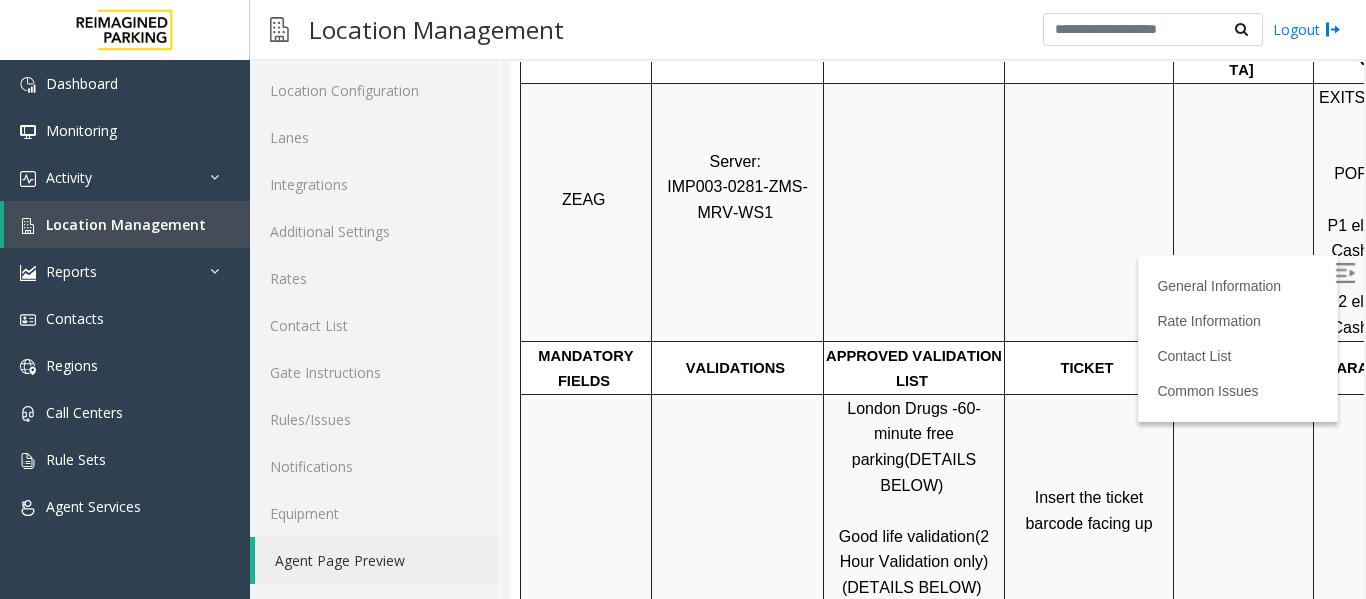scroll, scrollTop: 500, scrollLeft: 0, axis: vertical 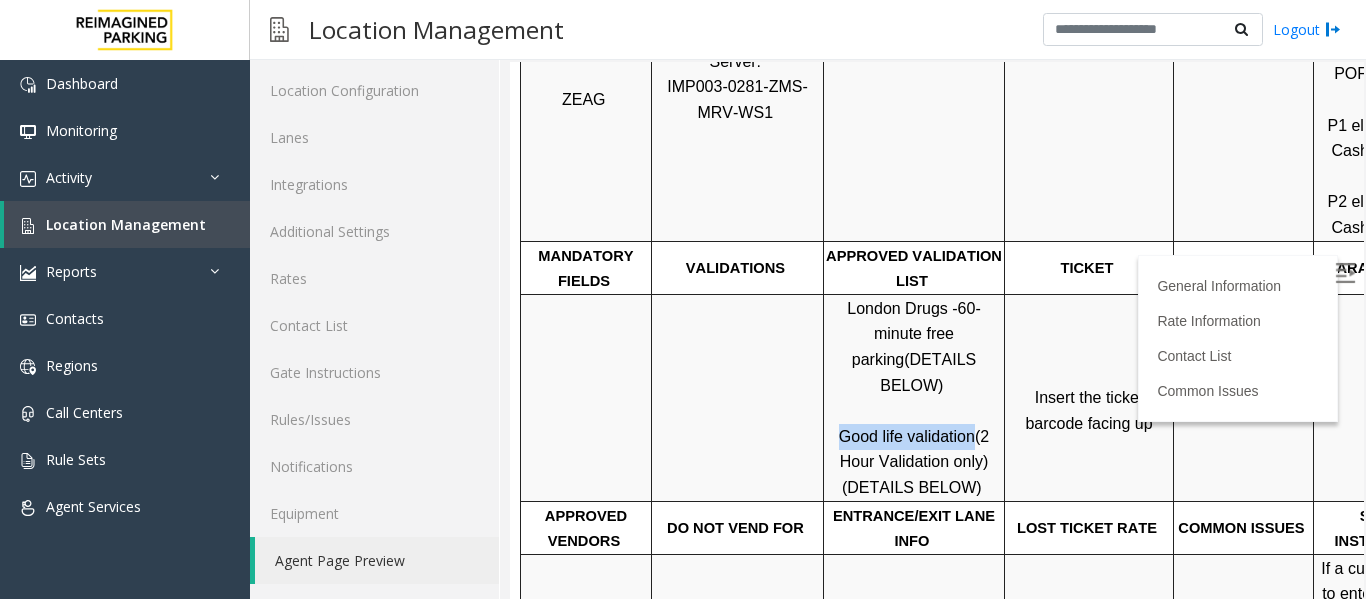 drag, startPoint x: 838, startPoint y: 389, endPoint x: 967, endPoint y: 393, distance: 129.062 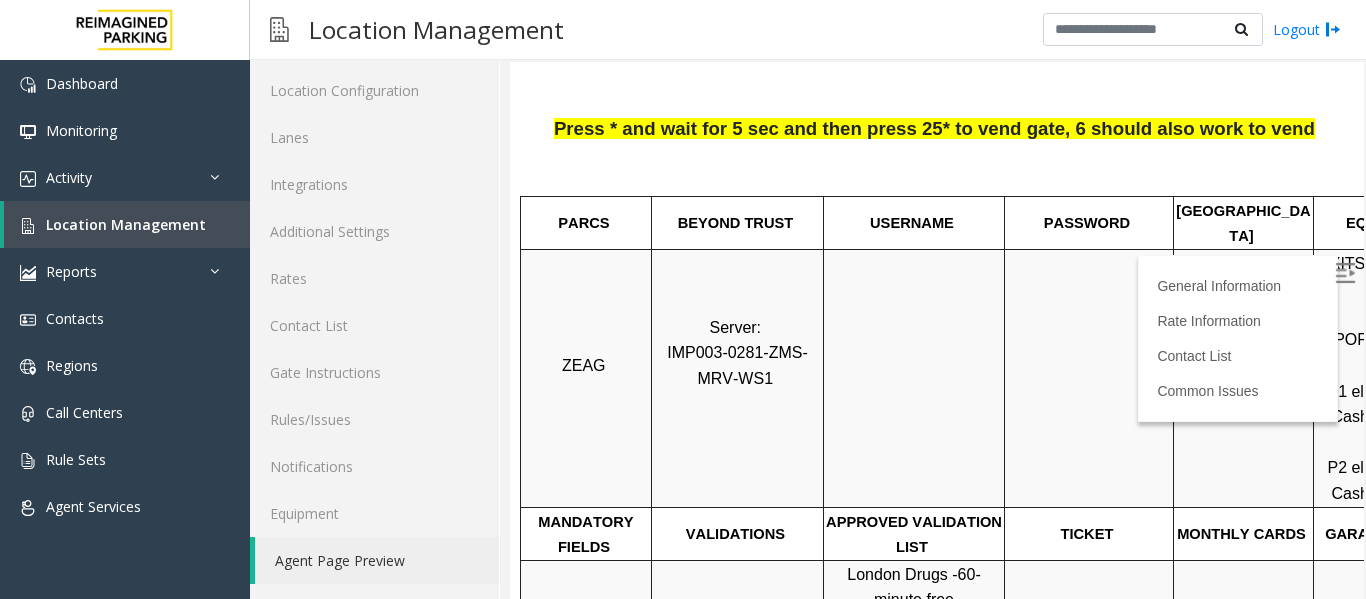 scroll, scrollTop: 500, scrollLeft: 0, axis: vertical 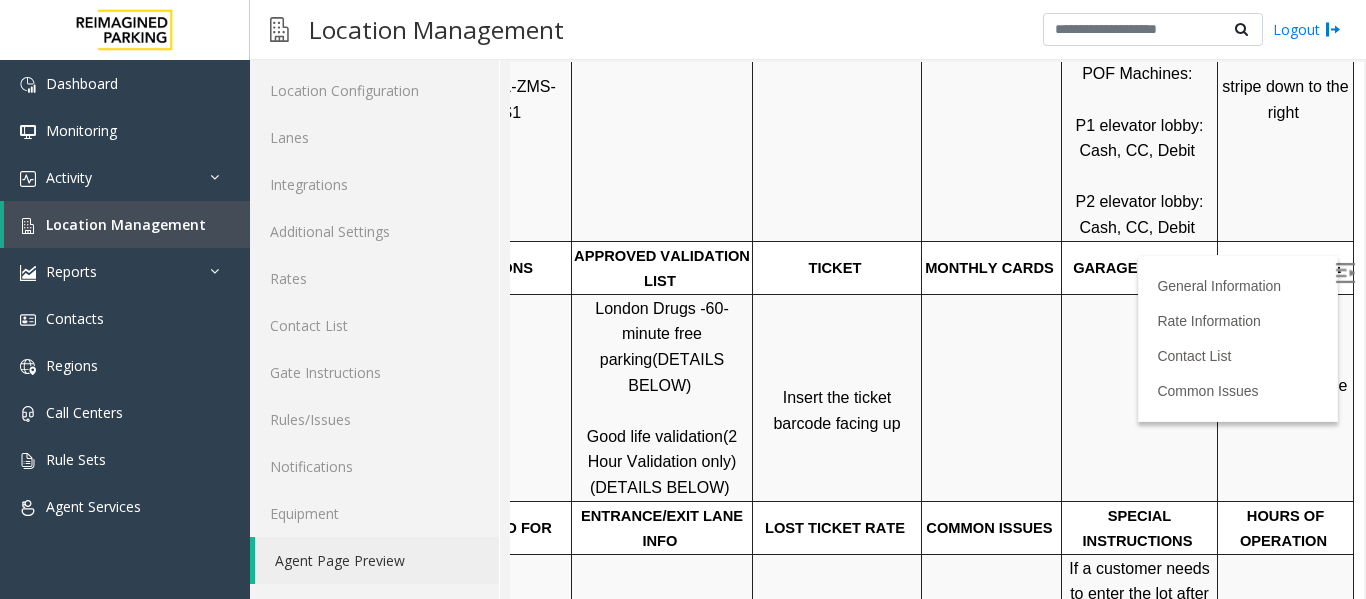 click on "Click Here for the local time" at bounding box center (1288, 398) 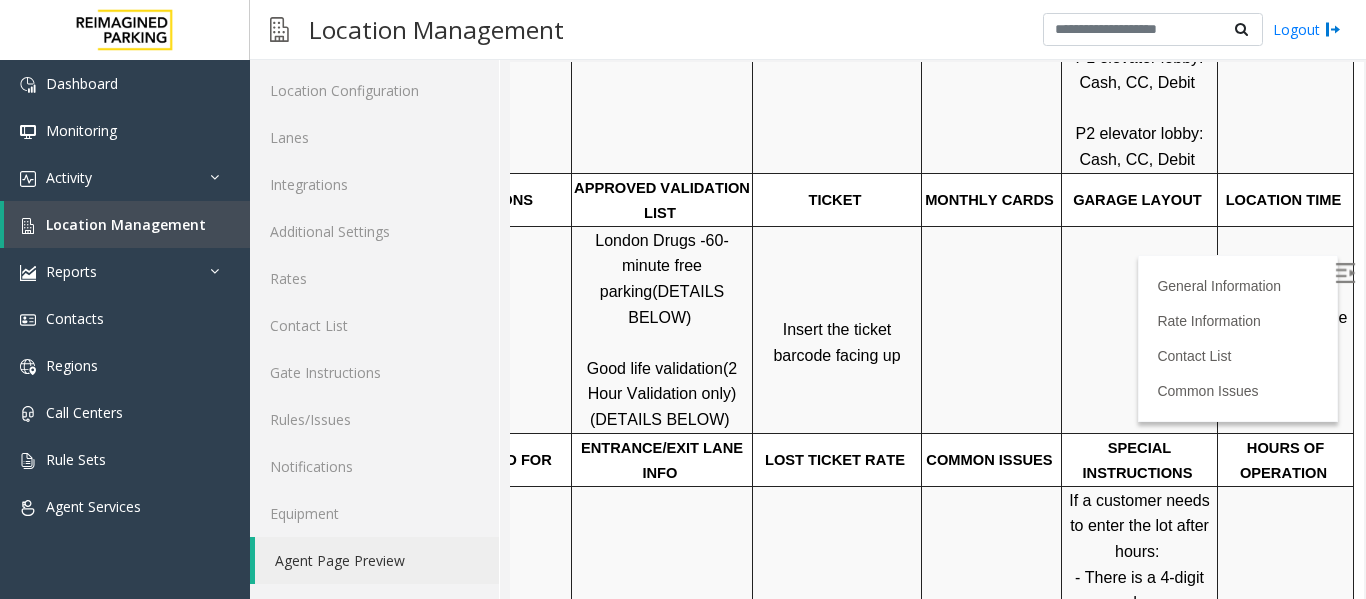 scroll, scrollTop: 600, scrollLeft: 282, axis: both 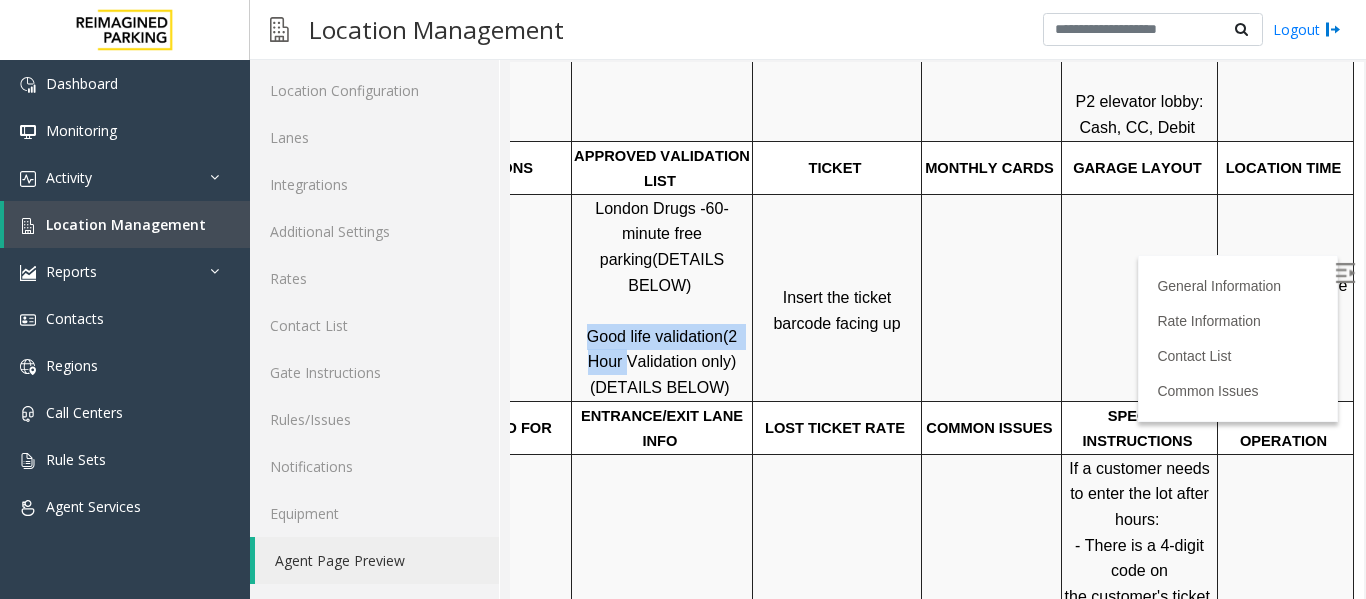 drag, startPoint x: 560, startPoint y: 289, endPoint x: 654, endPoint y: 306, distance: 95.524864 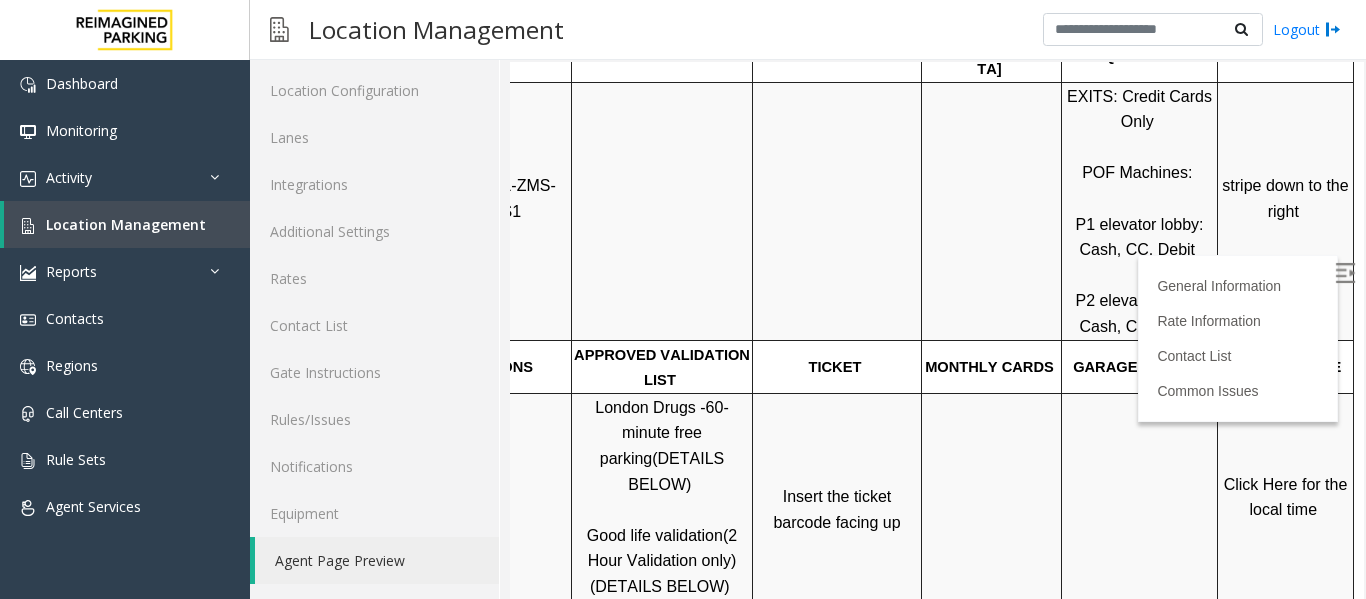 scroll, scrollTop: 400, scrollLeft: 282, axis: both 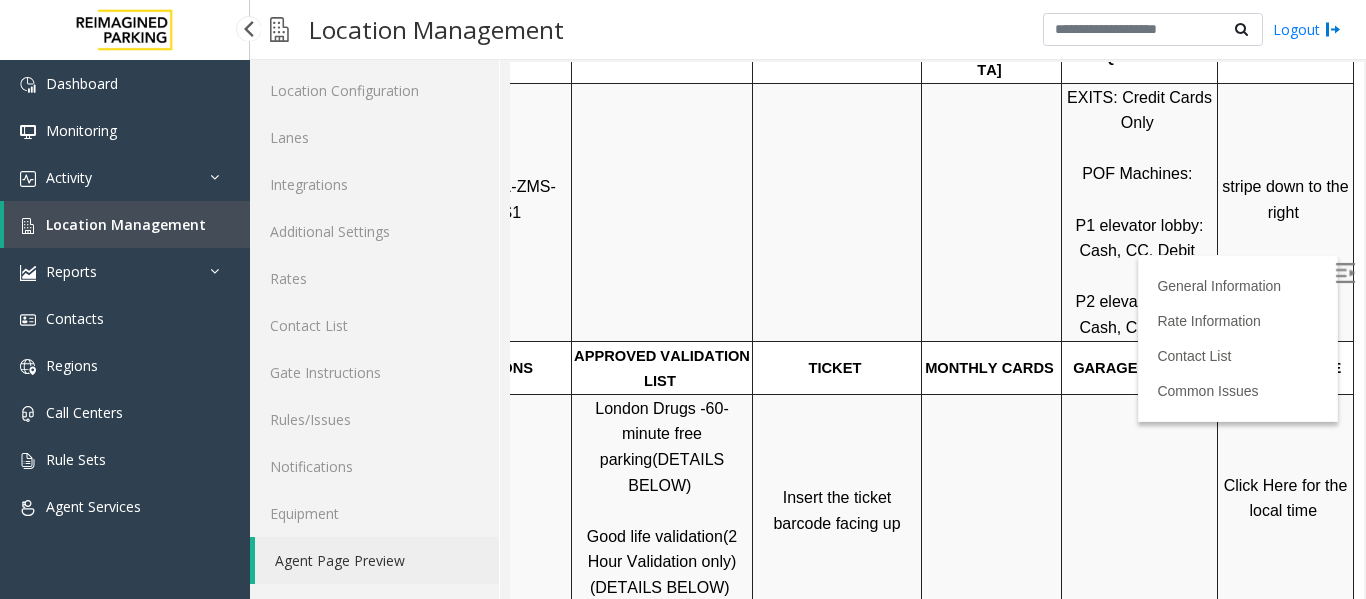 click on "Location Management" at bounding box center (126, 224) 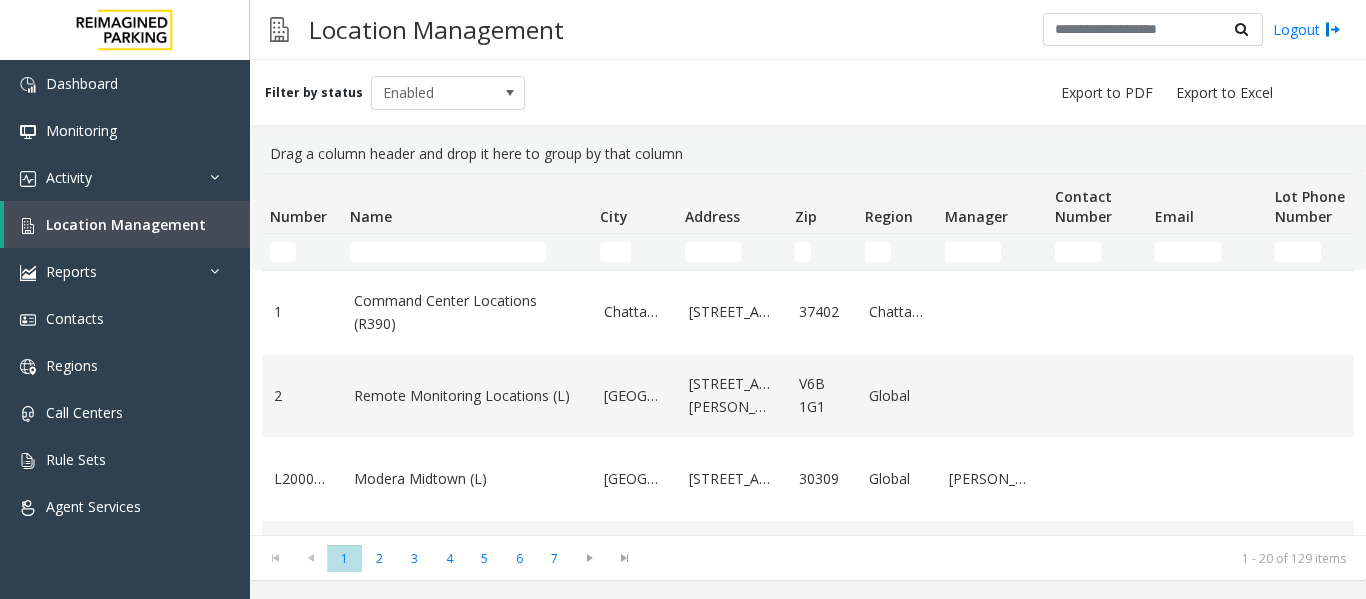 scroll, scrollTop: 0, scrollLeft: 0, axis: both 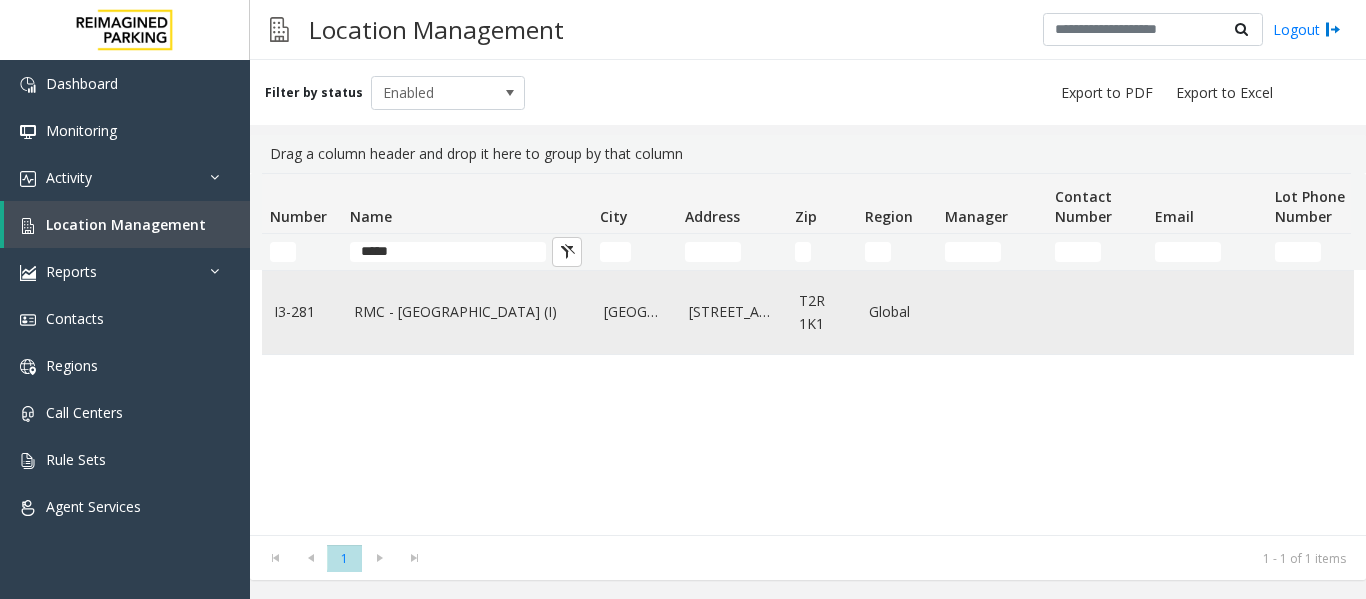 type on "*****" 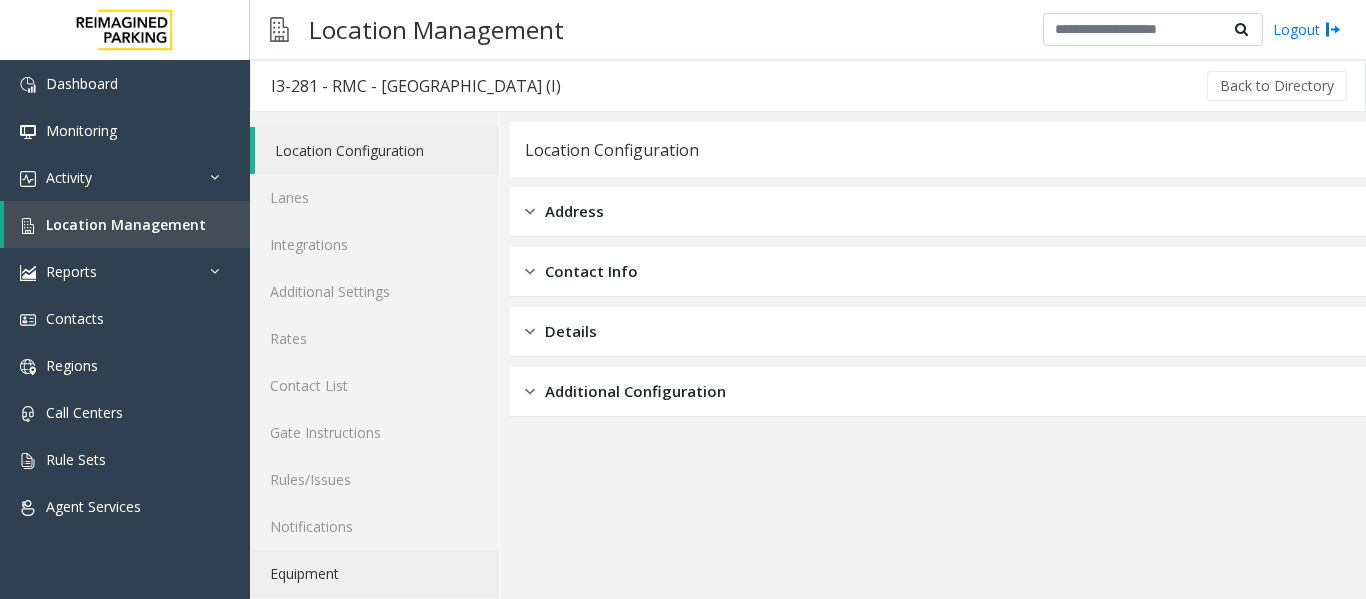 scroll, scrollTop: 60, scrollLeft: 0, axis: vertical 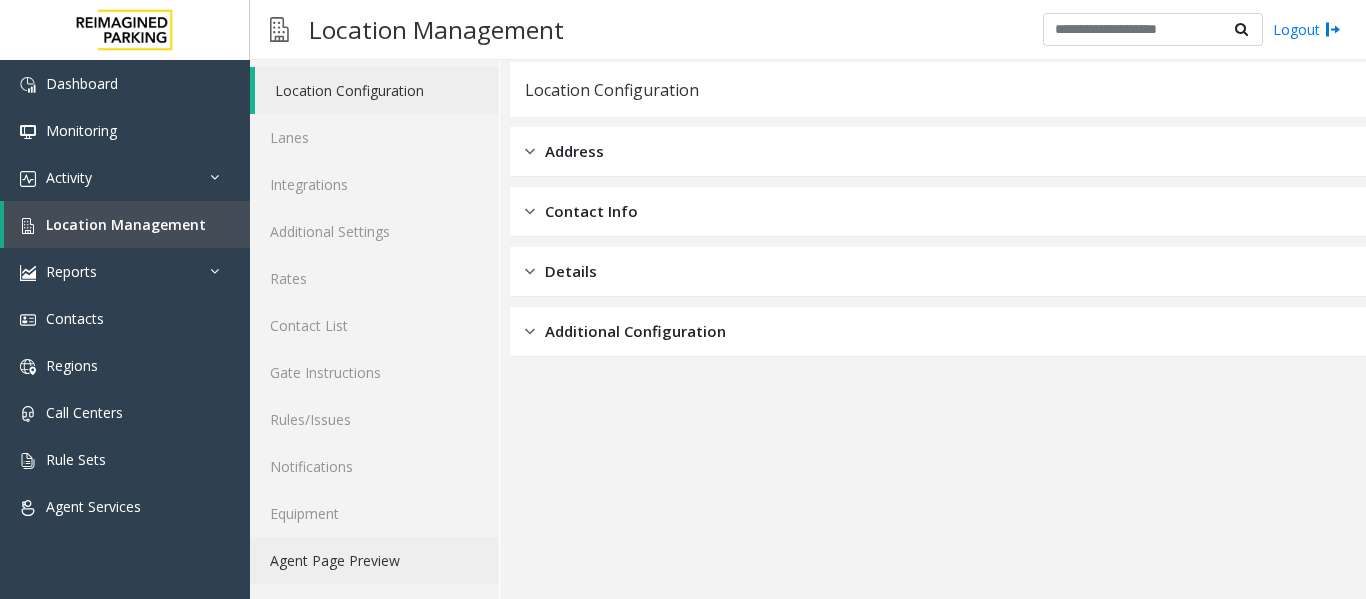 click on "Agent Page Preview" 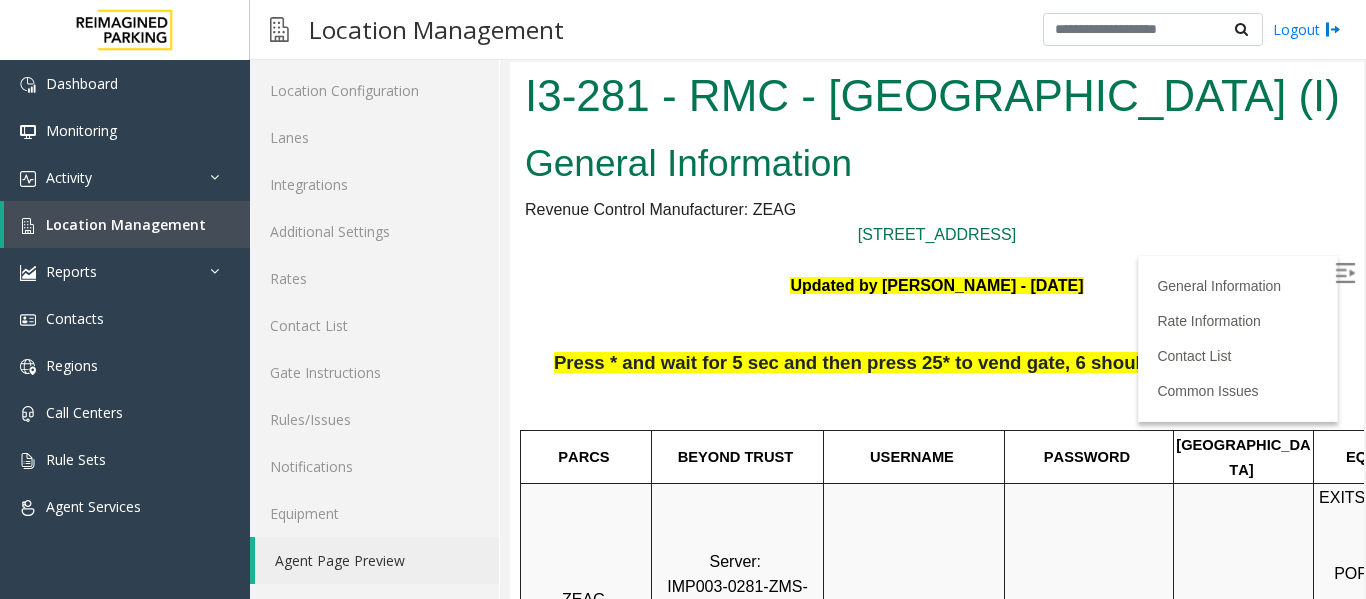 scroll, scrollTop: 0, scrollLeft: 0, axis: both 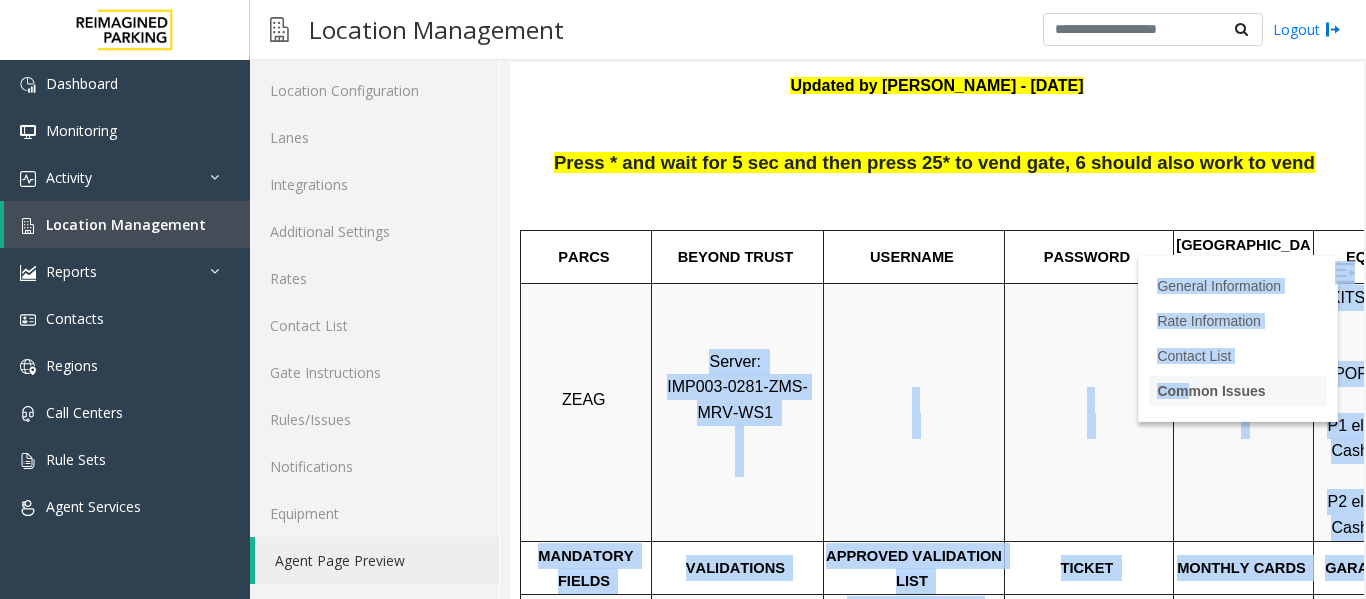 drag, startPoint x: 821, startPoint y: 378, endPoint x: 1163, endPoint y: 382, distance: 342.02338 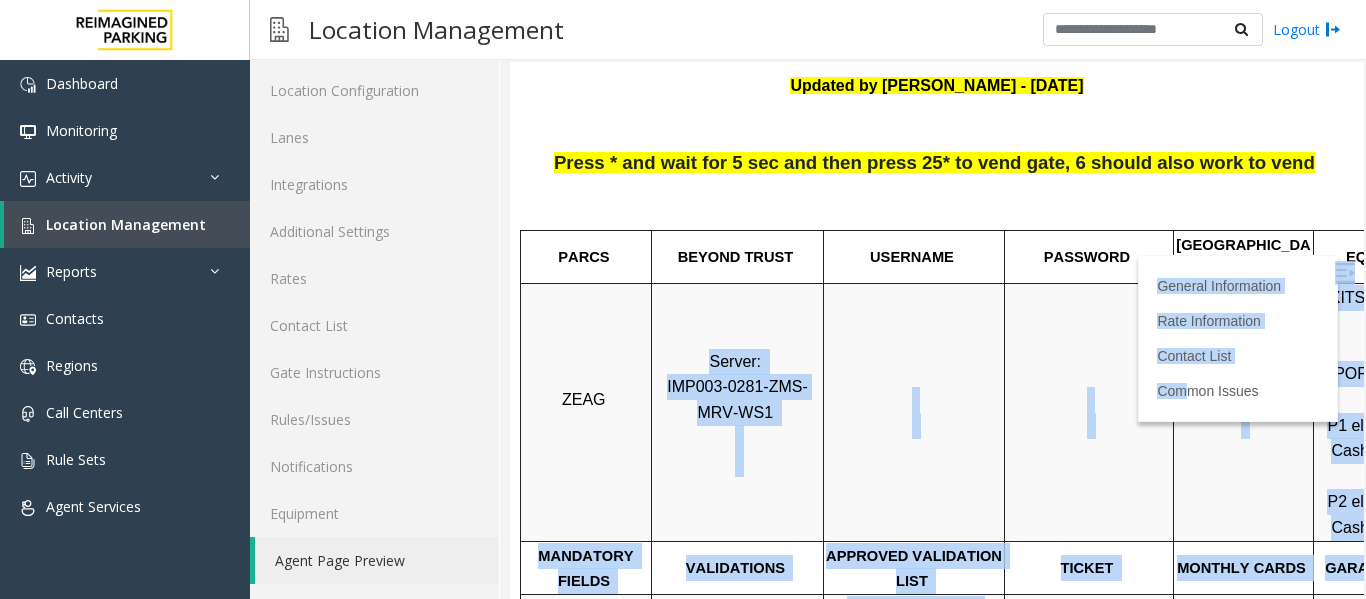 click at bounding box center (1089, 412) 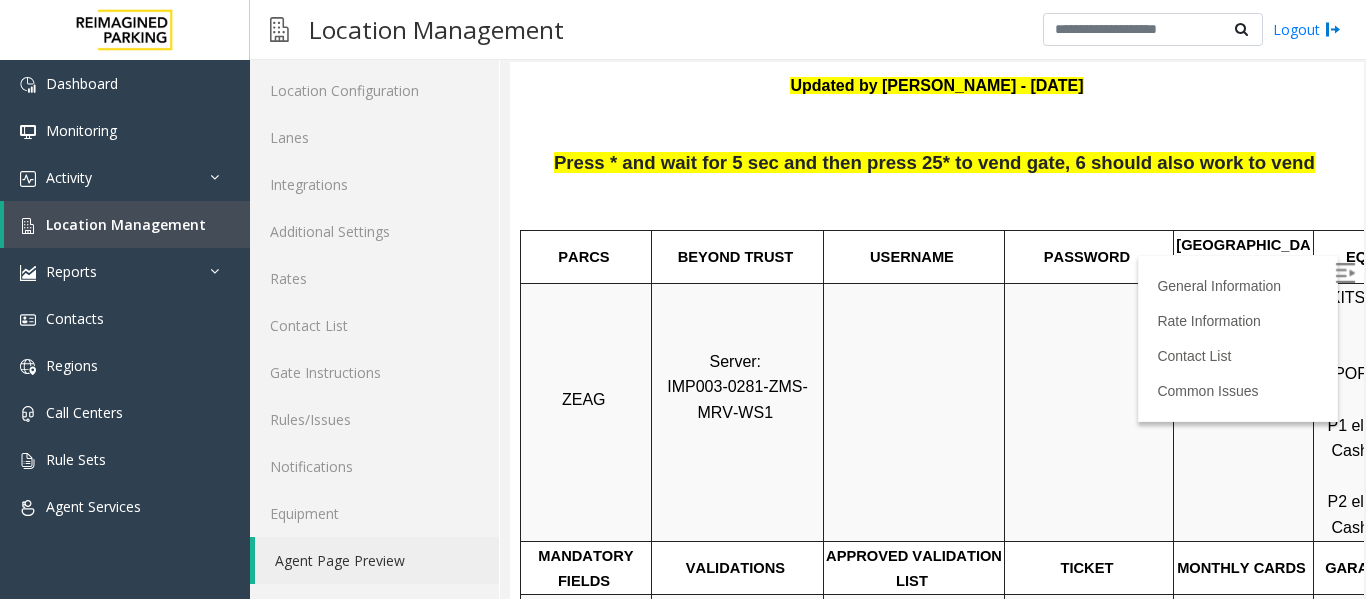 click at bounding box center [914, 412] 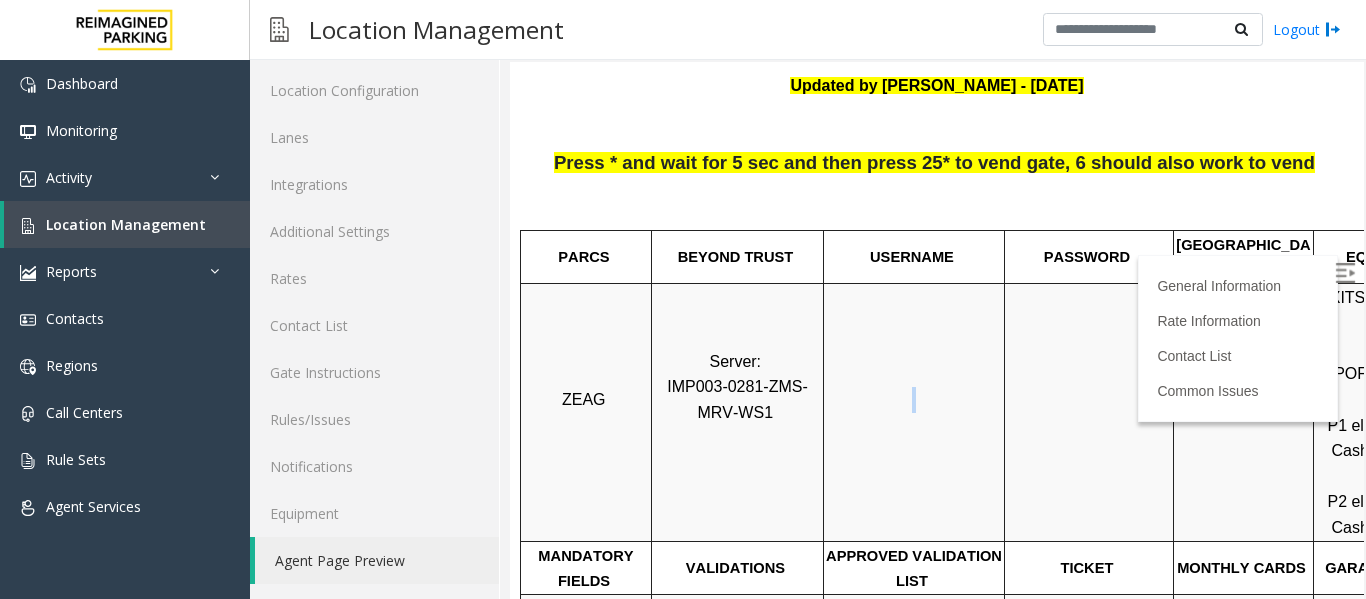 click at bounding box center [914, 412] 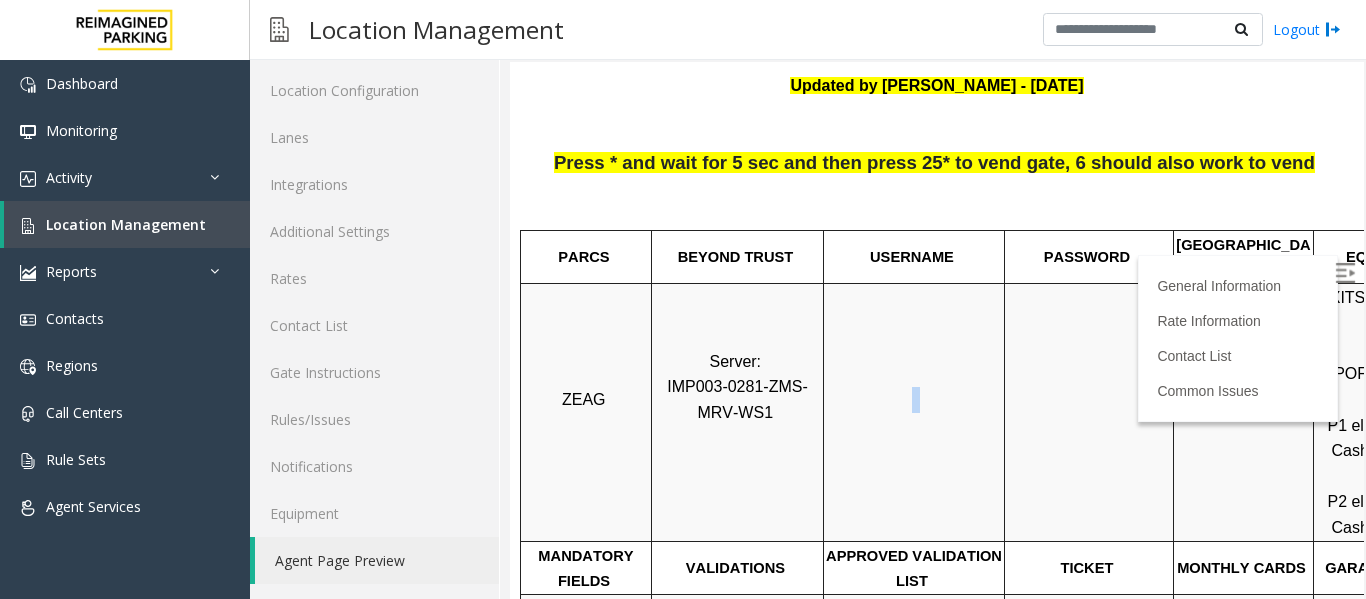 click at bounding box center [914, 412] 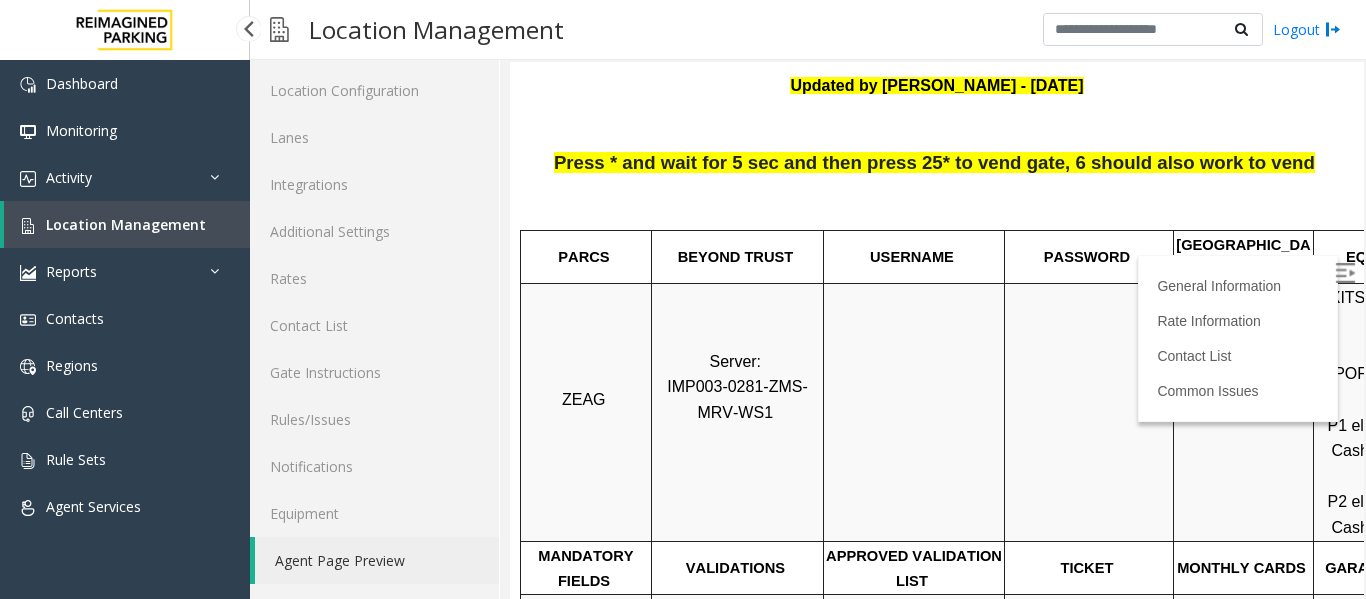 click on "Location Management" at bounding box center (127, 224) 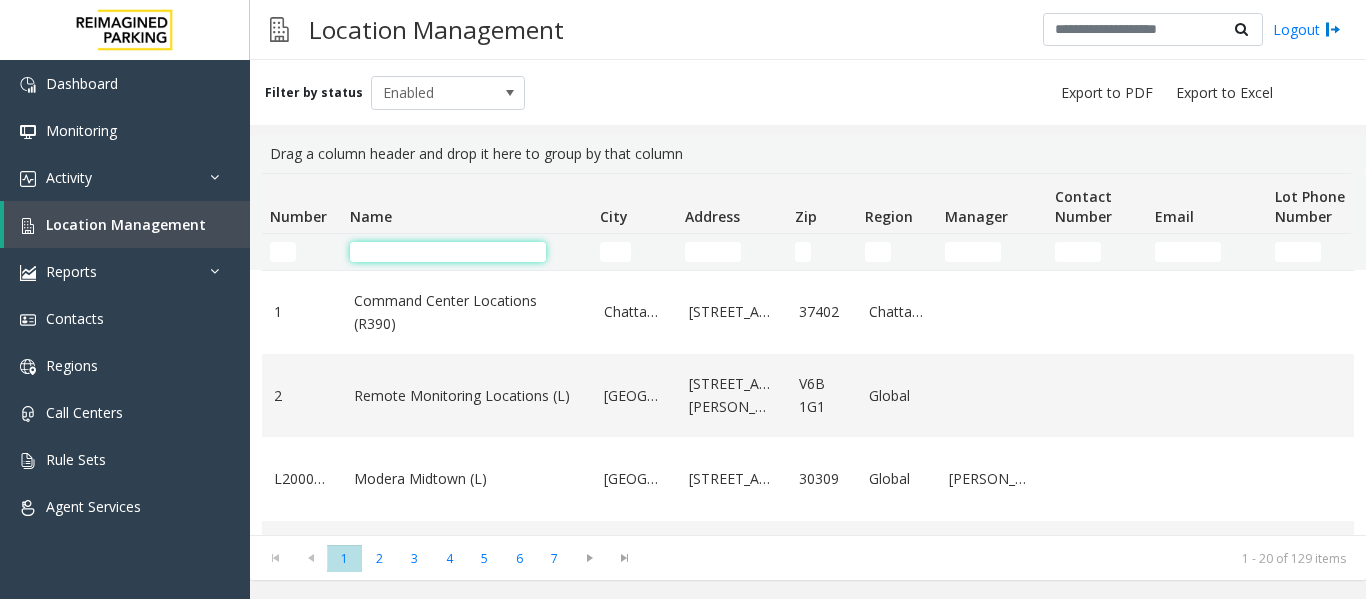 click 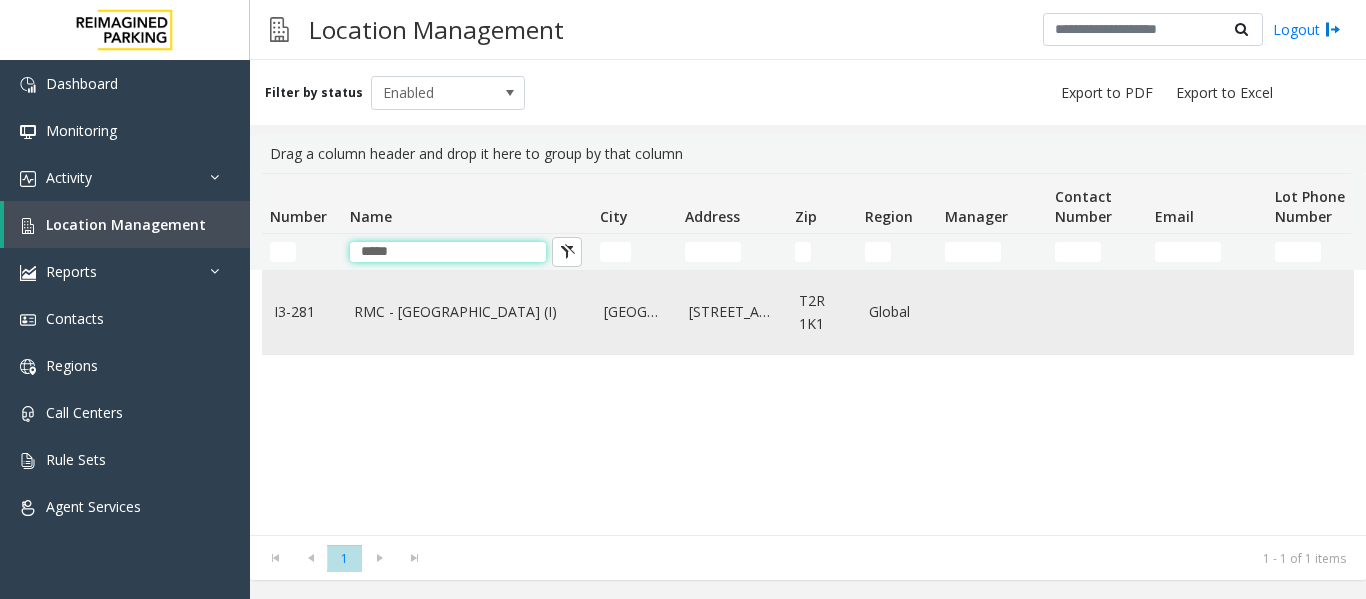 type on "*****" 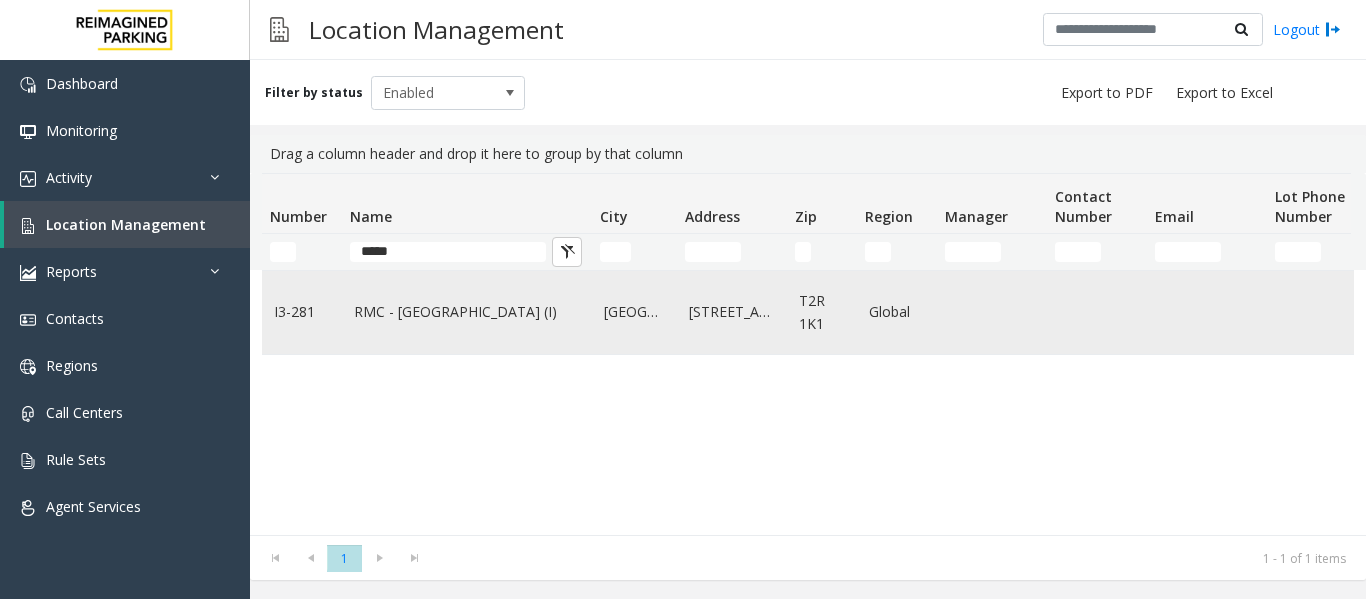 click on "RMC - Mount Royal Village (I)" 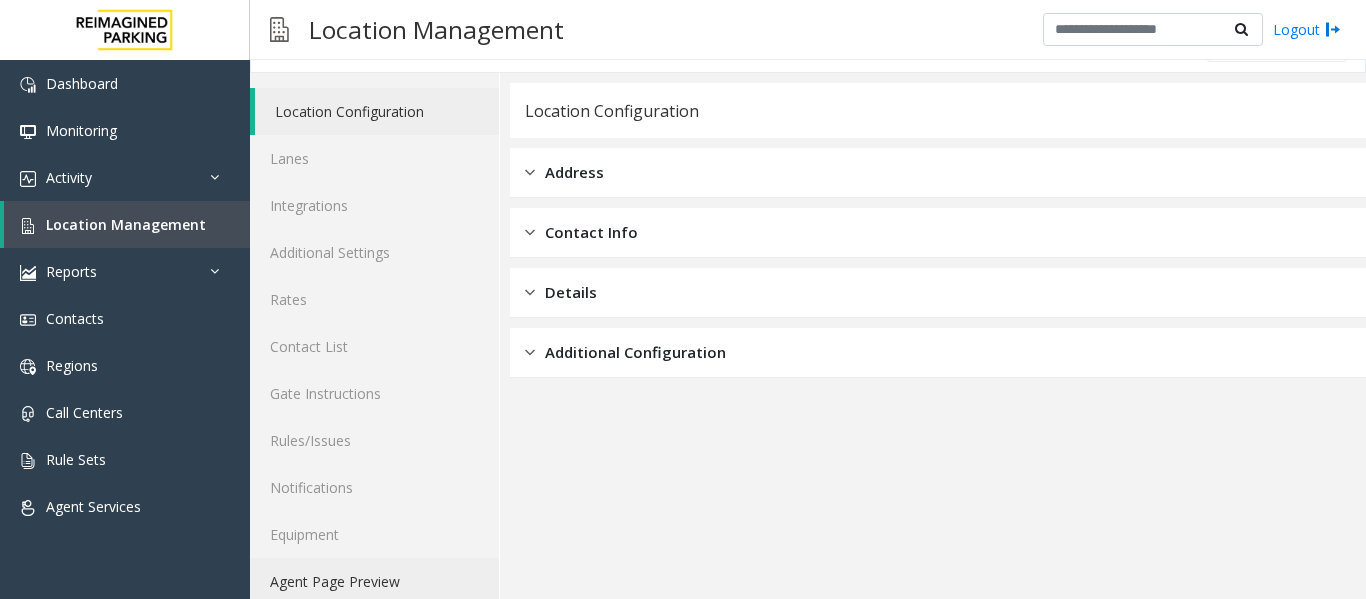 scroll, scrollTop: 60, scrollLeft: 0, axis: vertical 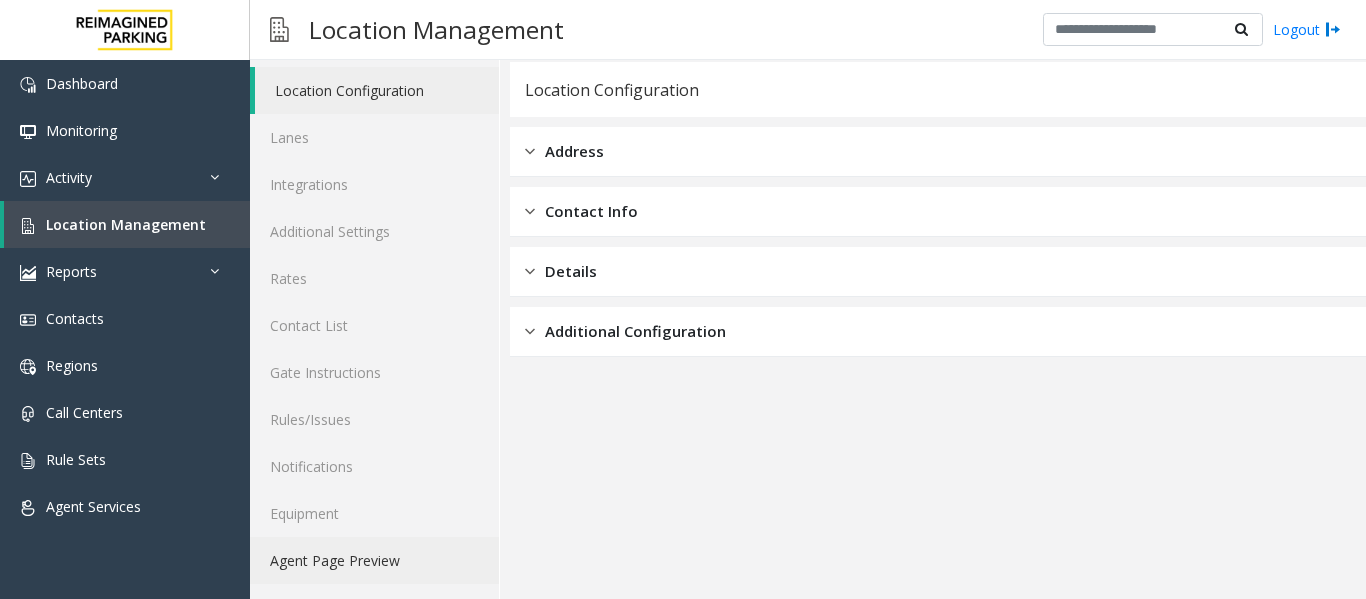 click on "Agent Page Preview" 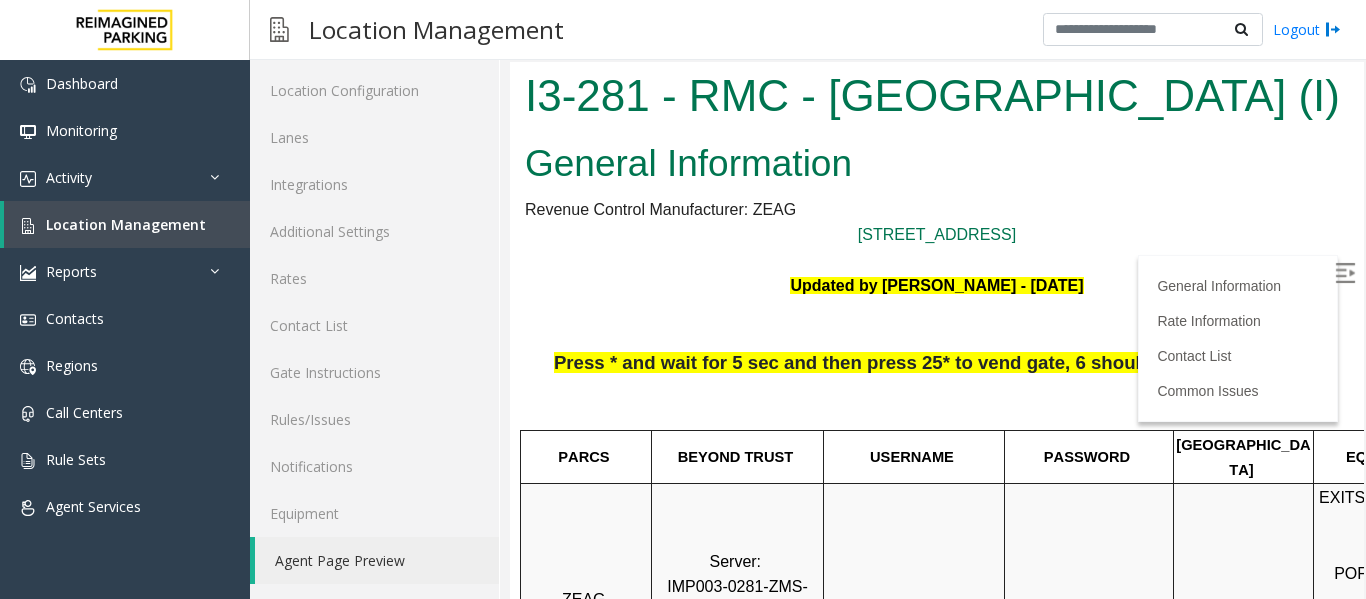 scroll, scrollTop: 0, scrollLeft: 0, axis: both 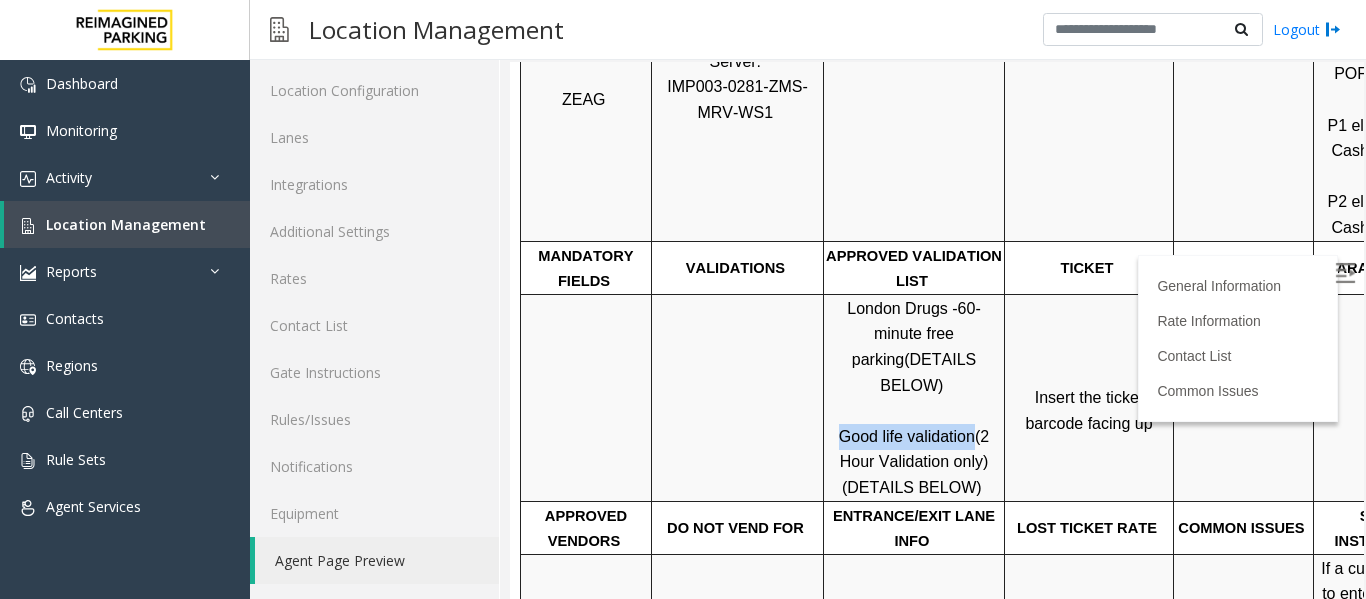 drag, startPoint x: 841, startPoint y: 389, endPoint x: 968, endPoint y: 387, distance: 127.01575 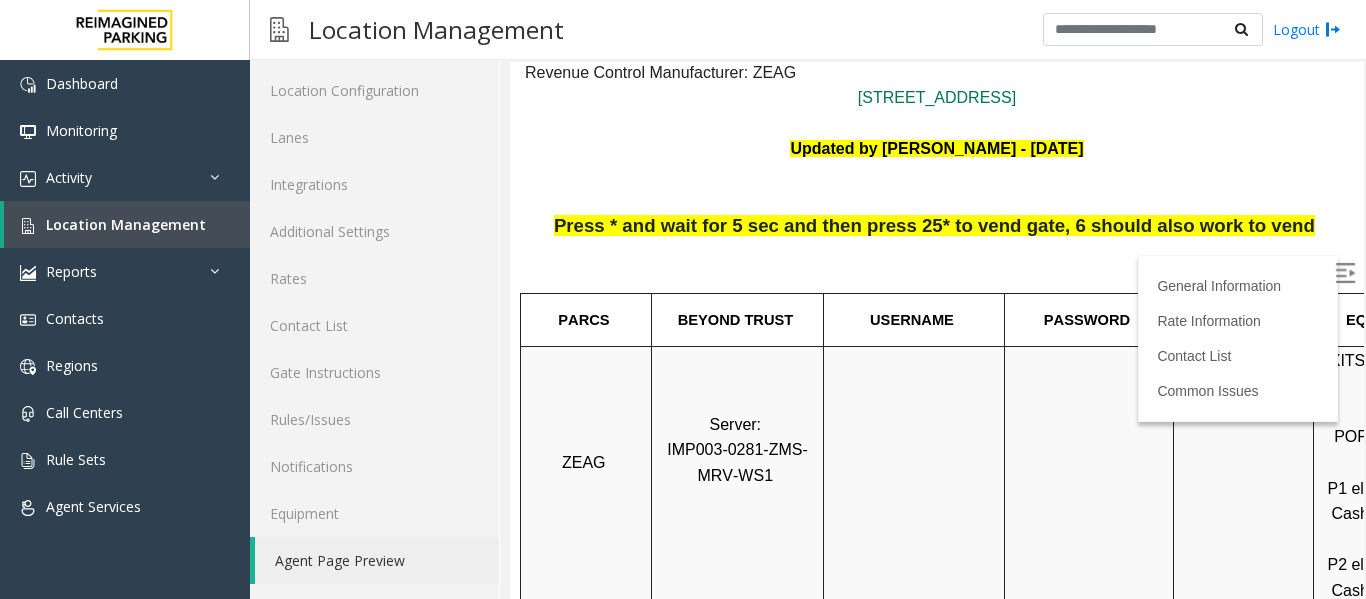 scroll, scrollTop: 0, scrollLeft: 0, axis: both 